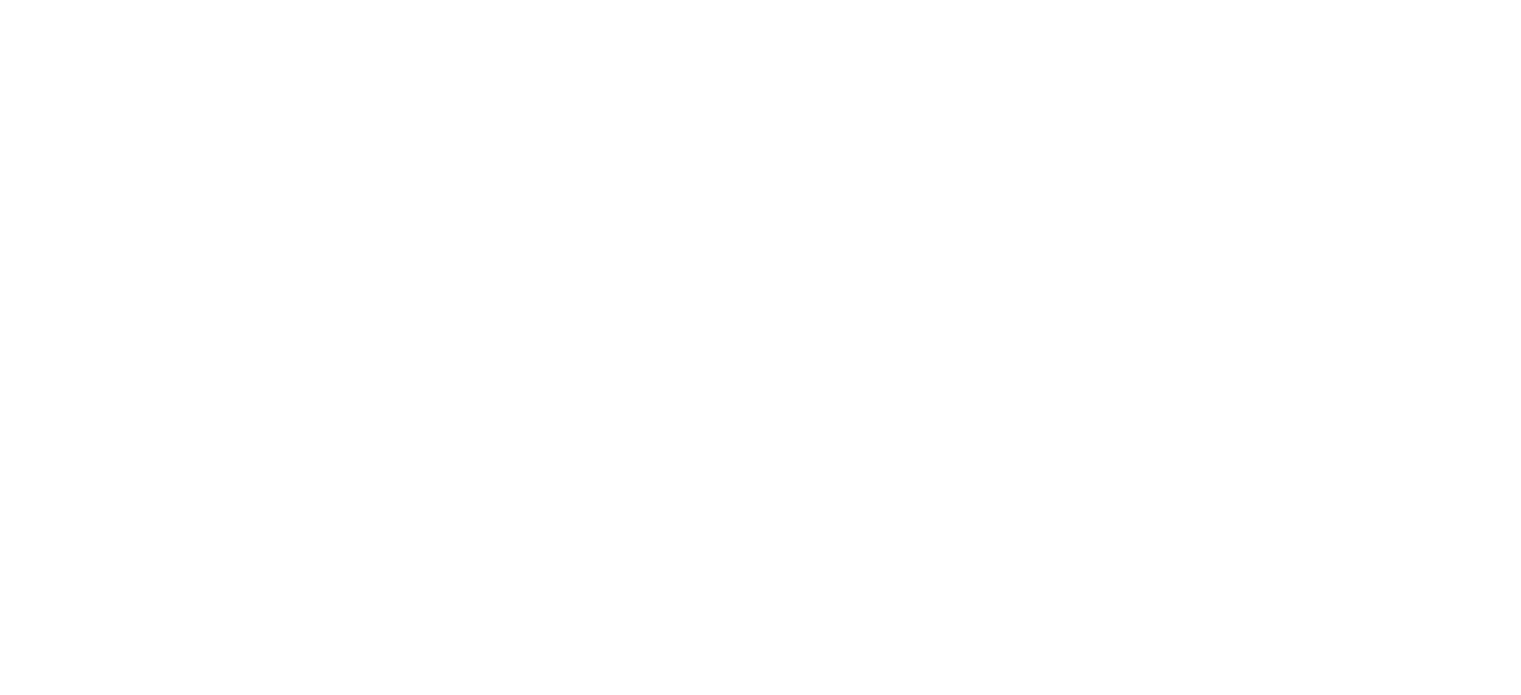 scroll, scrollTop: 0, scrollLeft: 0, axis: both 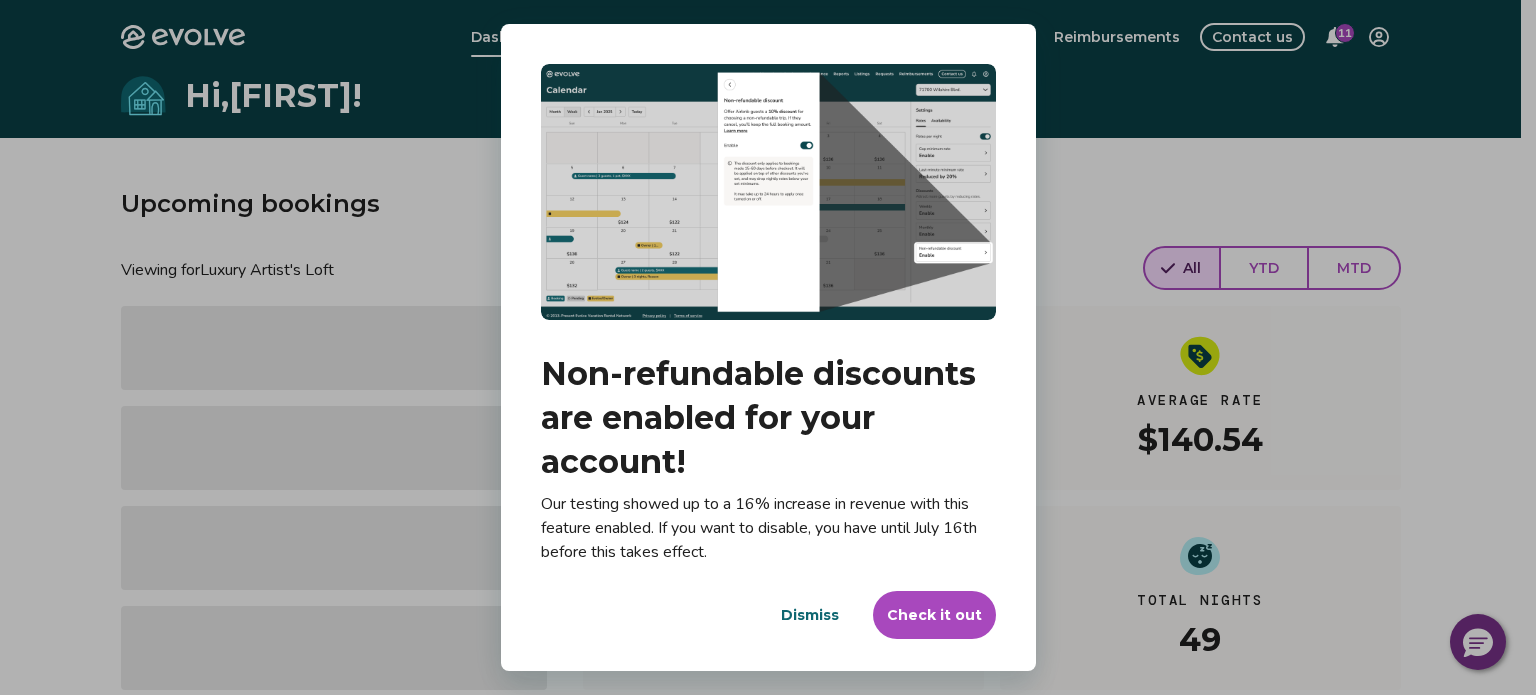 click on "Dismiss" at bounding box center [810, 615] 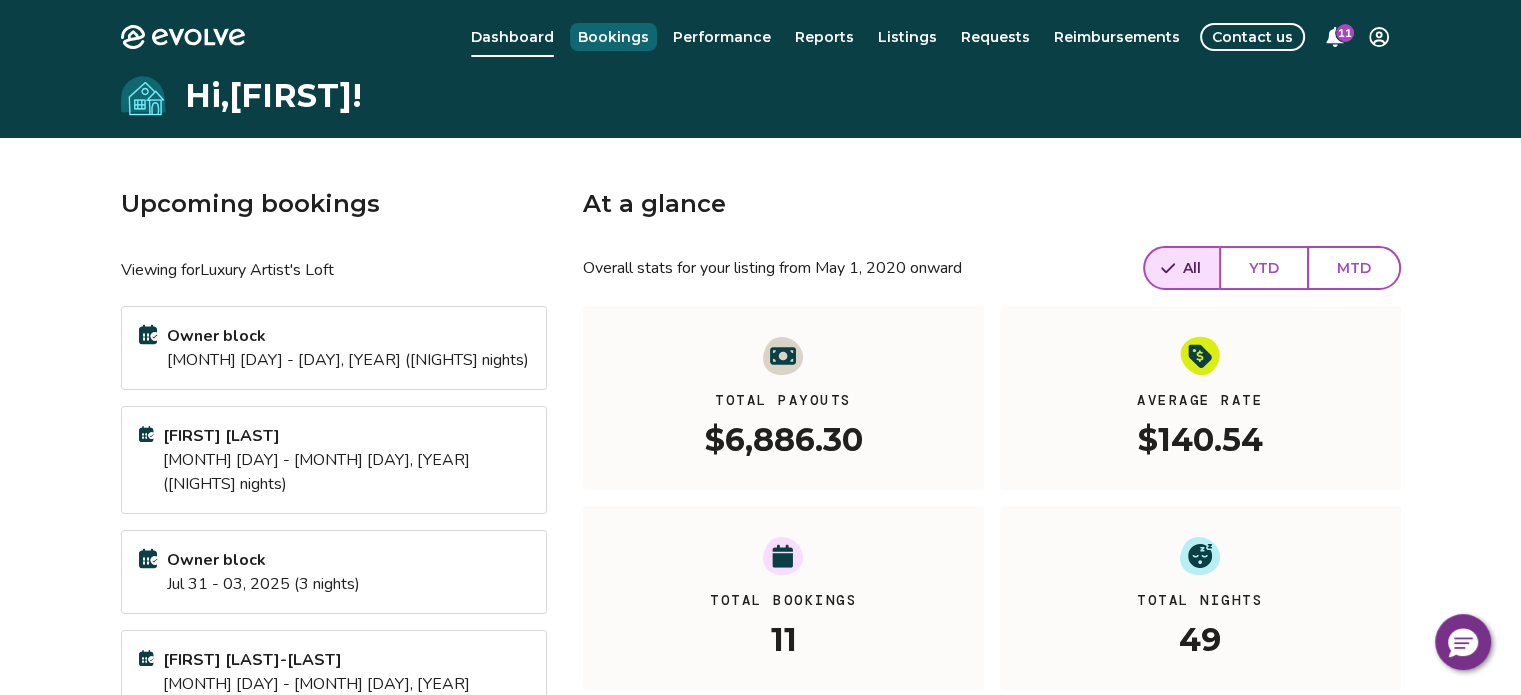 click on "Bookings" at bounding box center [613, 37] 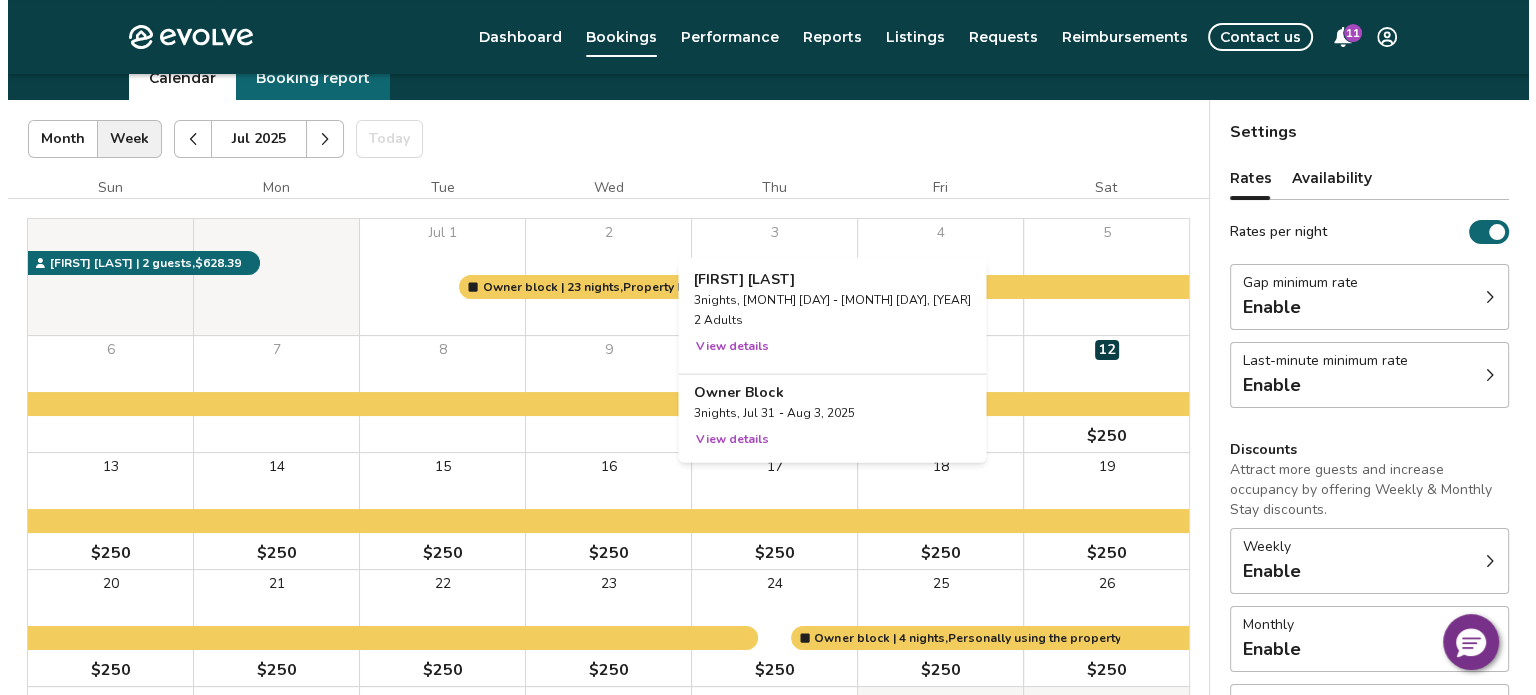 scroll, scrollTop: 0, scrollLeft: 0, axis: both 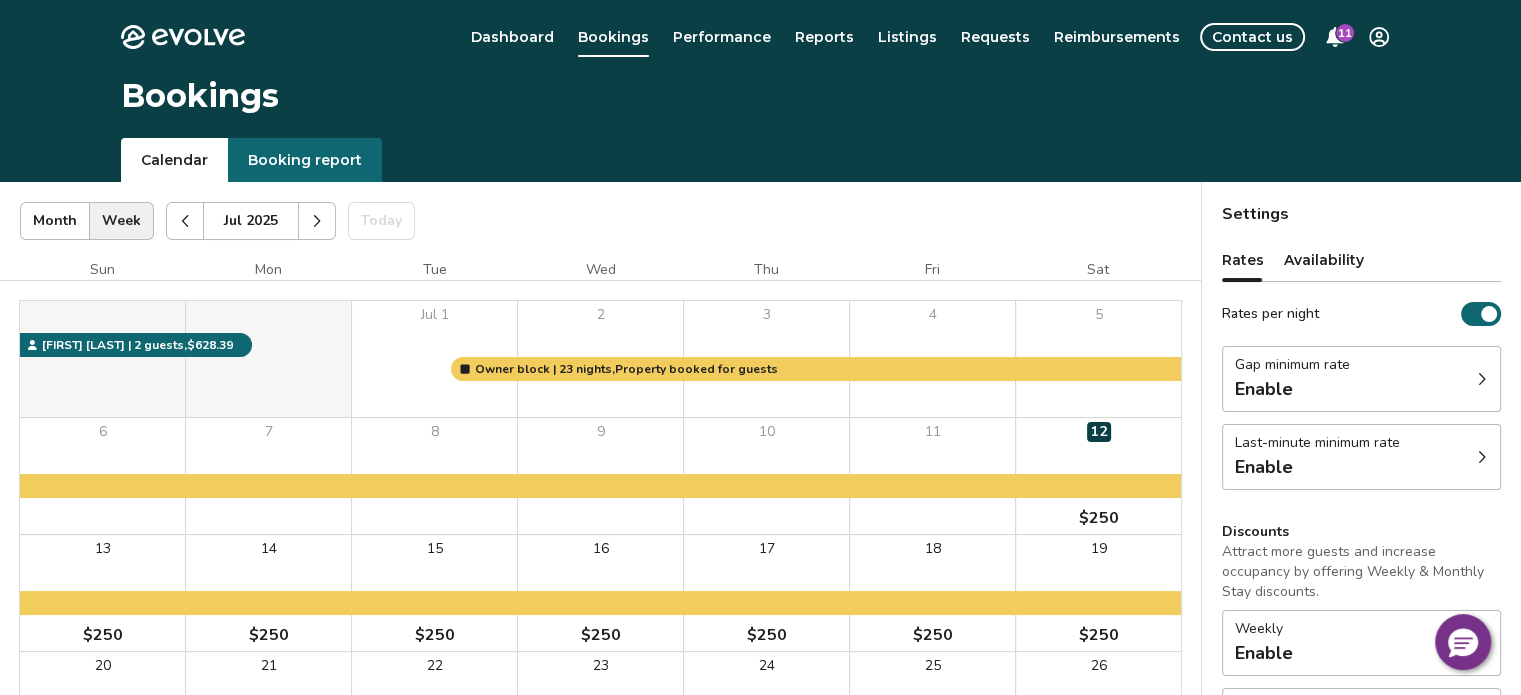click at bounding box center [317, 221] 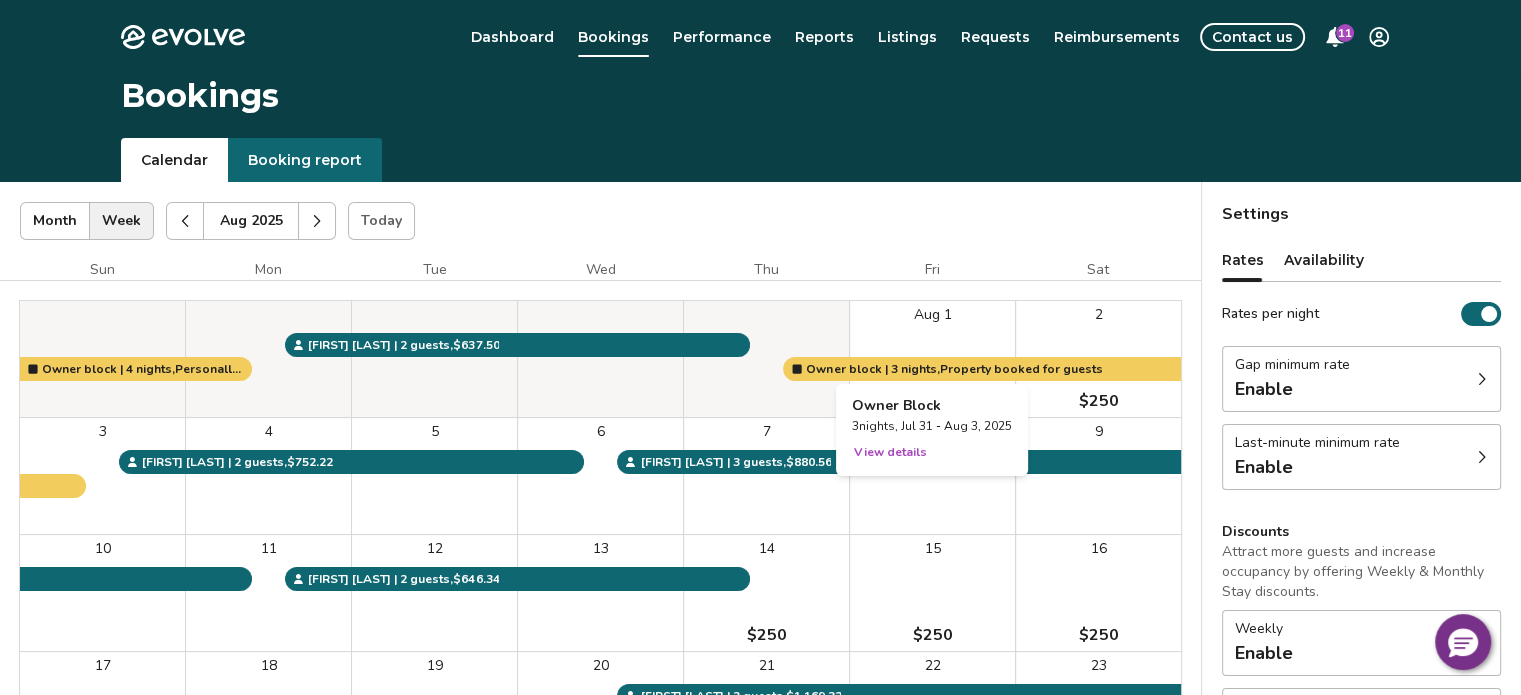click at bounding box center (932, 359) 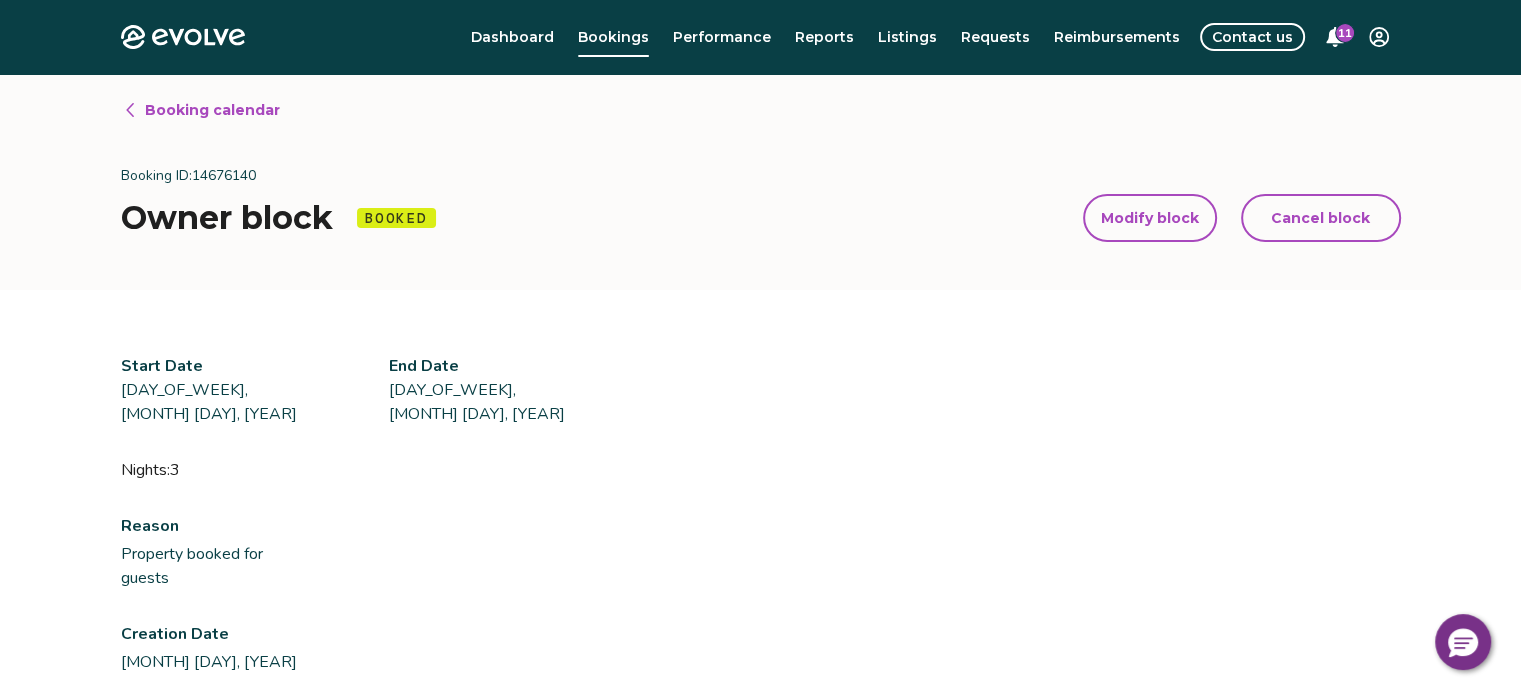 click on "Modify block" at bounding box center (1150, 218) 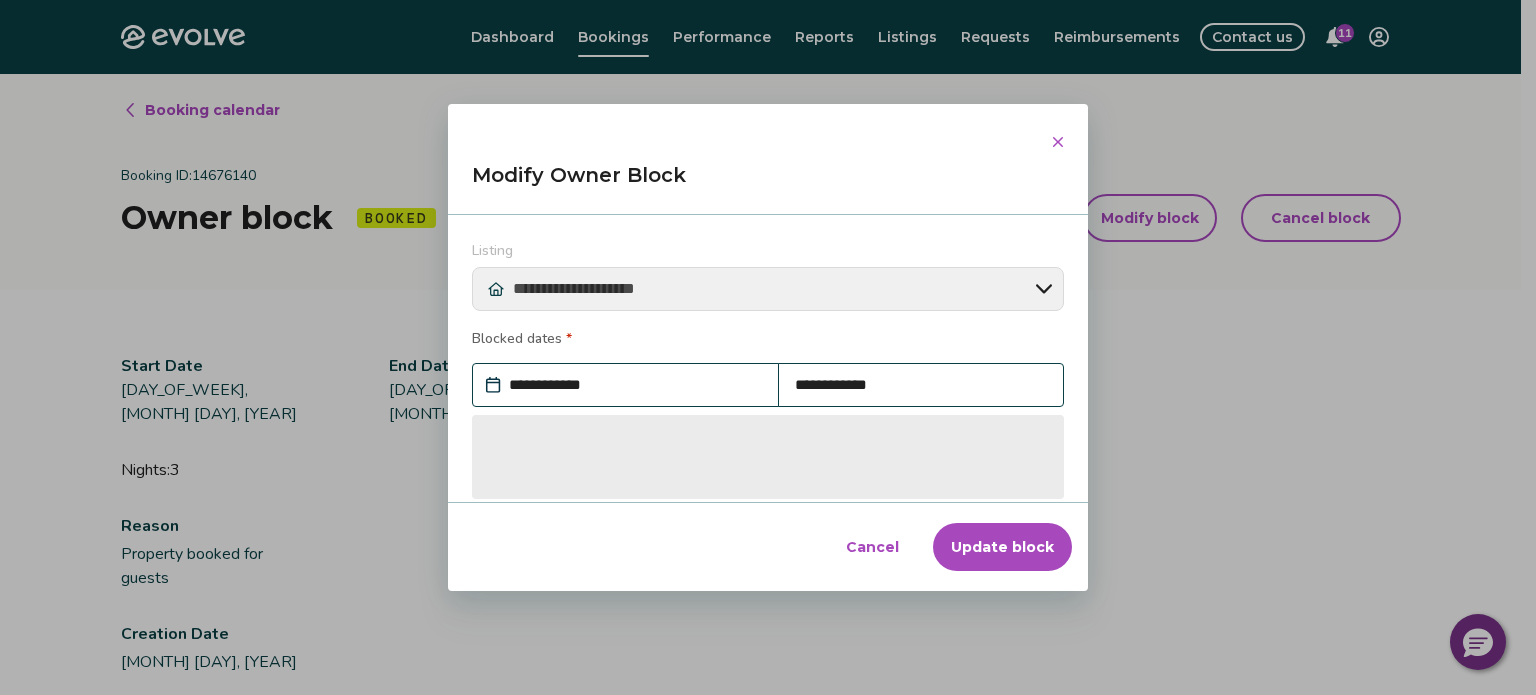 type on "*" 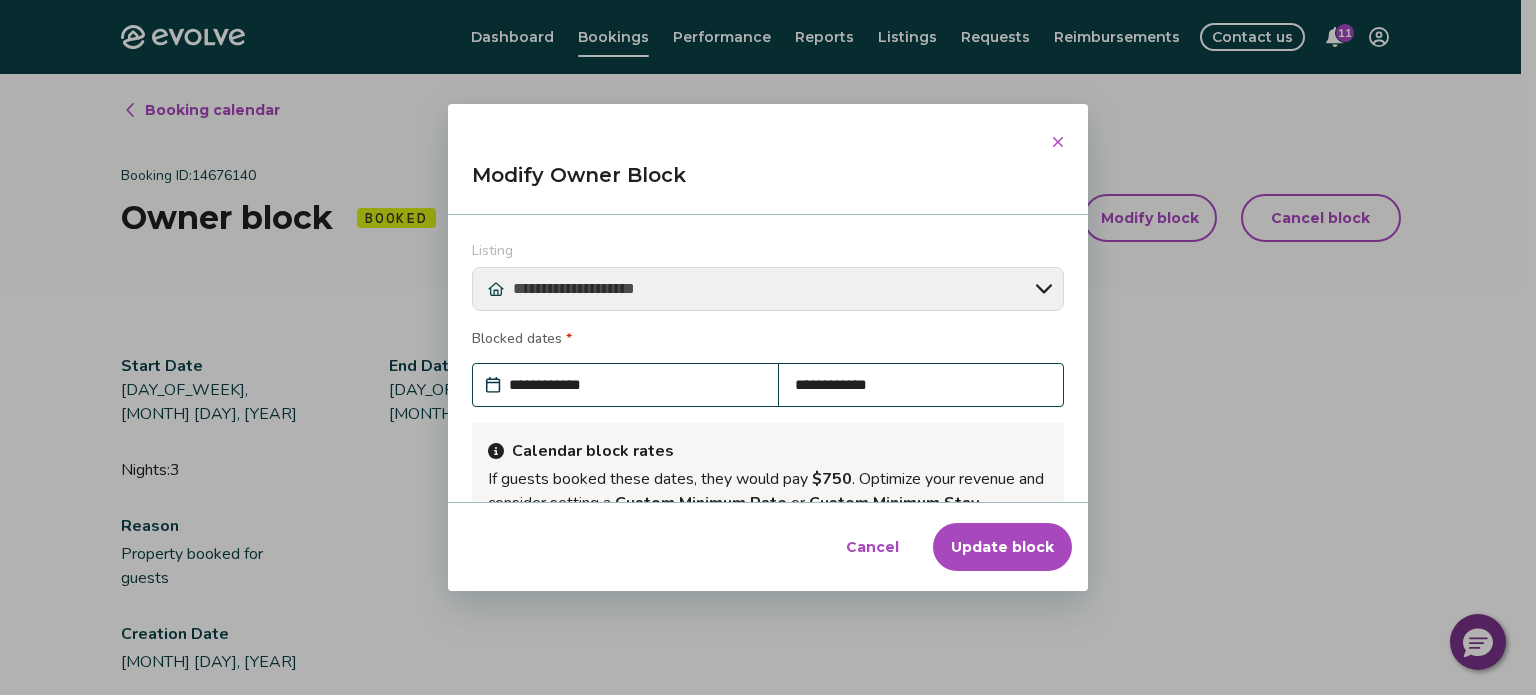scroll, scrollTop: 0, scrollLeft: 0, axis: both 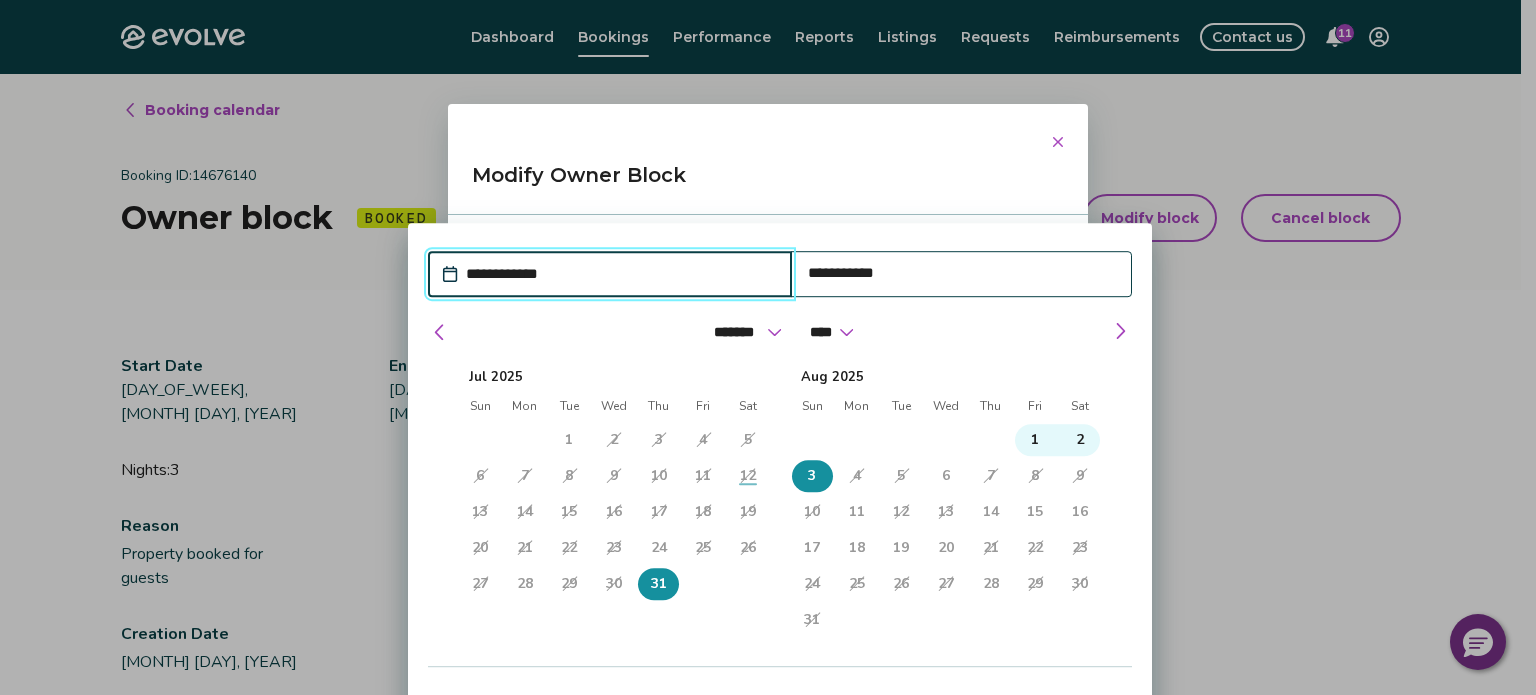 click on "4" at bounding box center [857, 476] 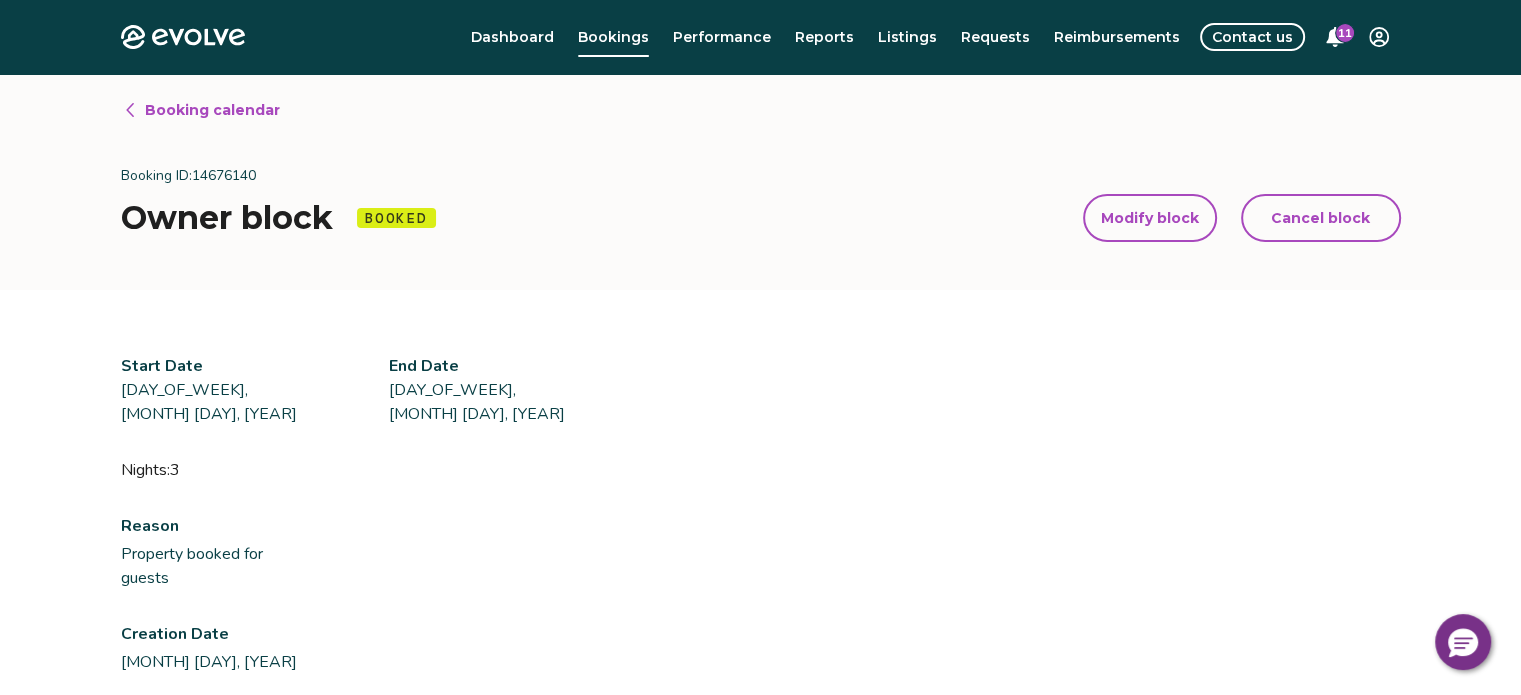 click on "Booking calendar Booking ID:  14676140 Owner block Booked Modify block Cancel block Modify block Cancel block" at bounding box center [761, 182] 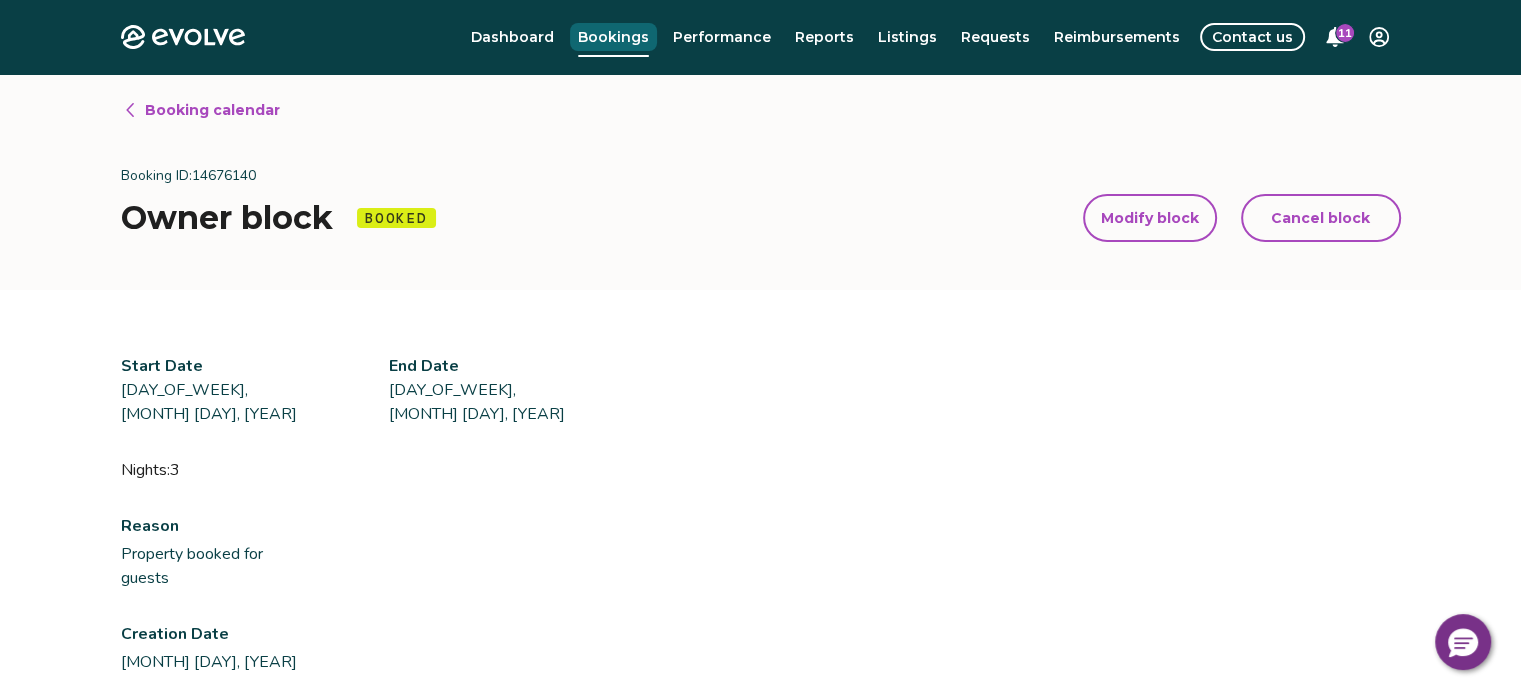 click on "Bookings" at bounding box center [613, 37] 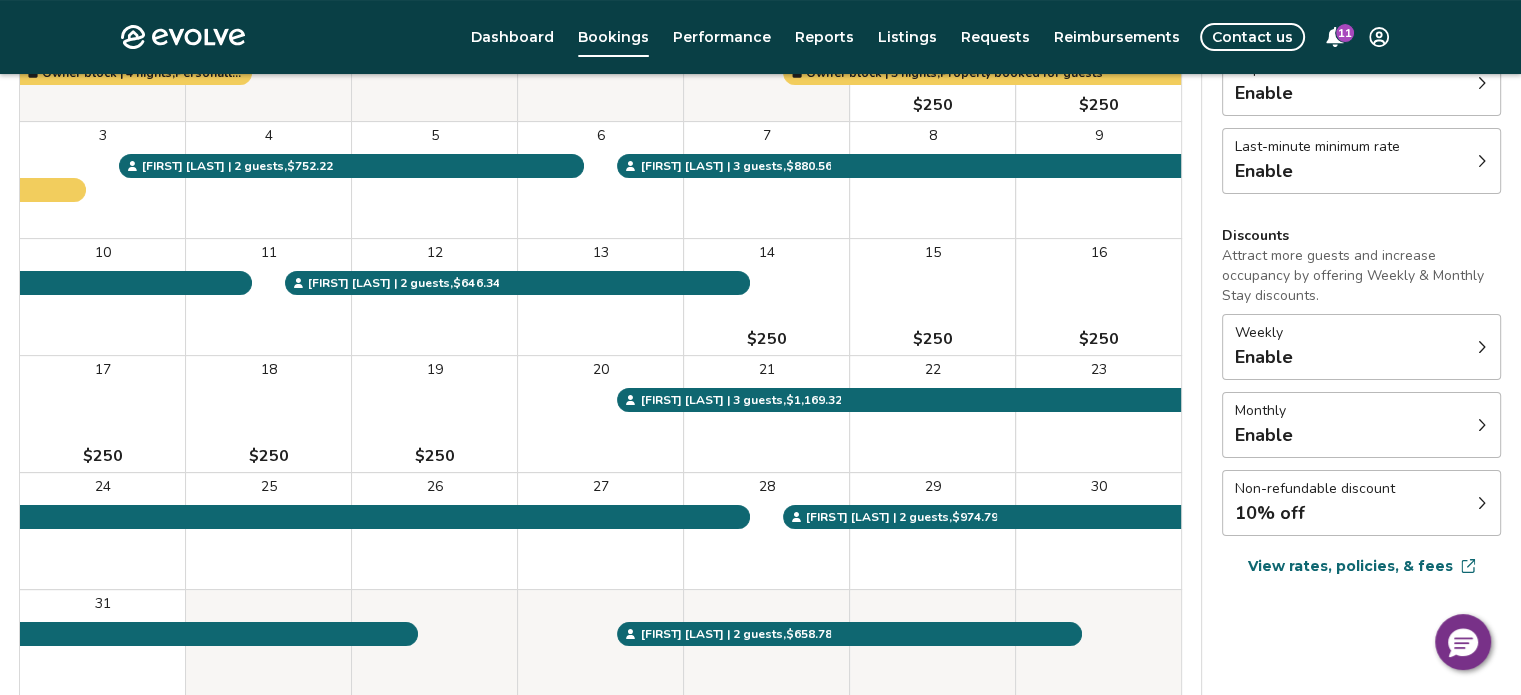 scroll, scrollTop: 400, scrollLeft: 0, axis: vertical 